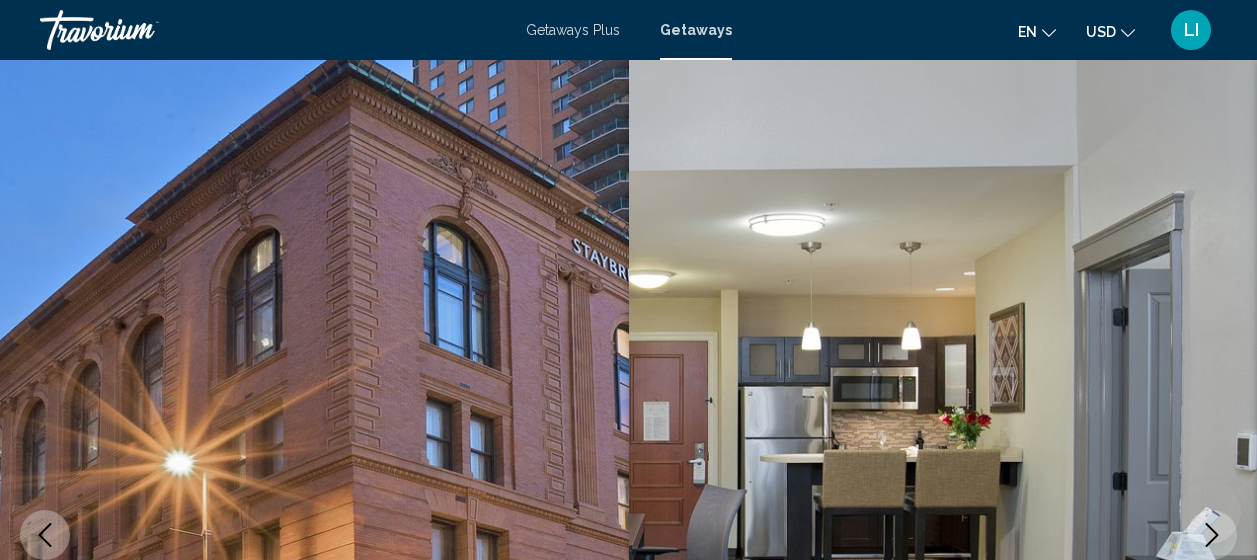 scroll, scrollTop: 3651, scrollLeft: 0, axis: vertical 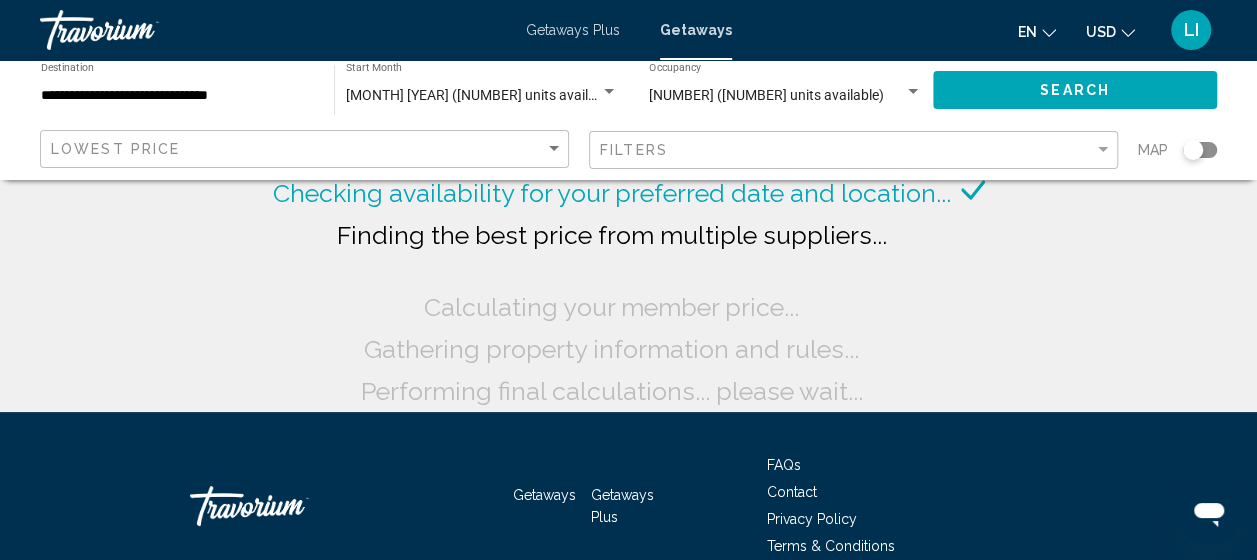 click at bounding box center (609, 92) 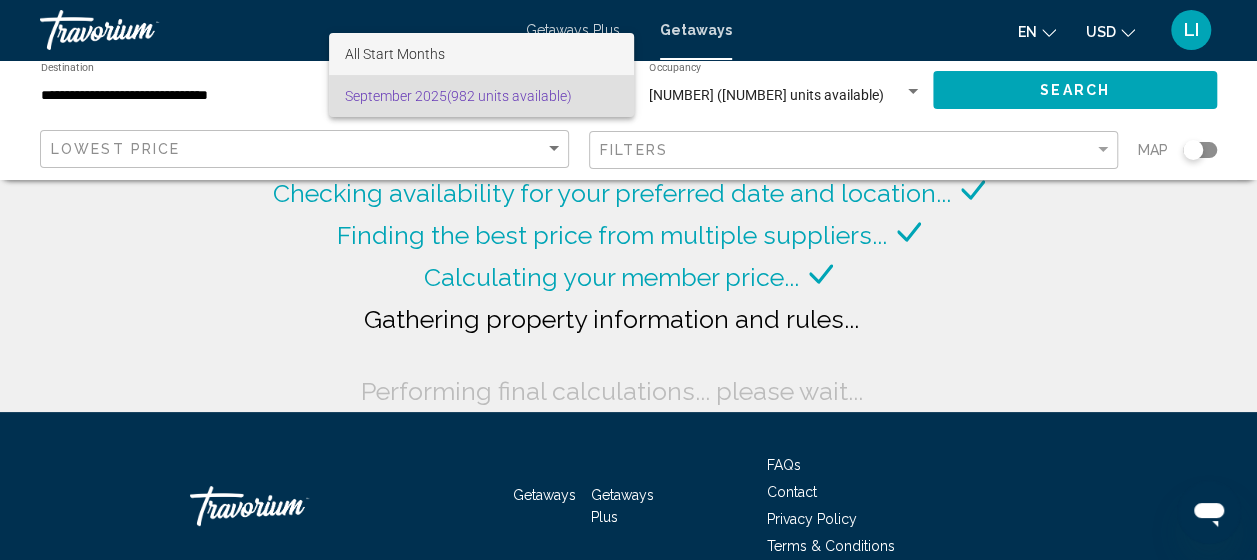 click on "All Start Months" at bounding box center [481, 54] 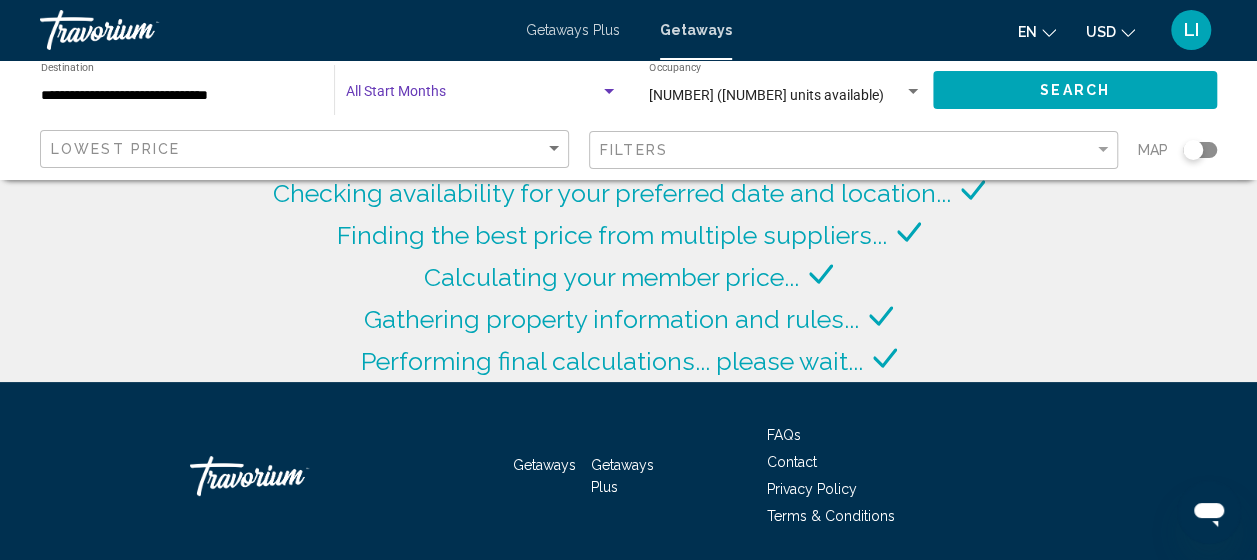 click at bounding box center (609, 92) 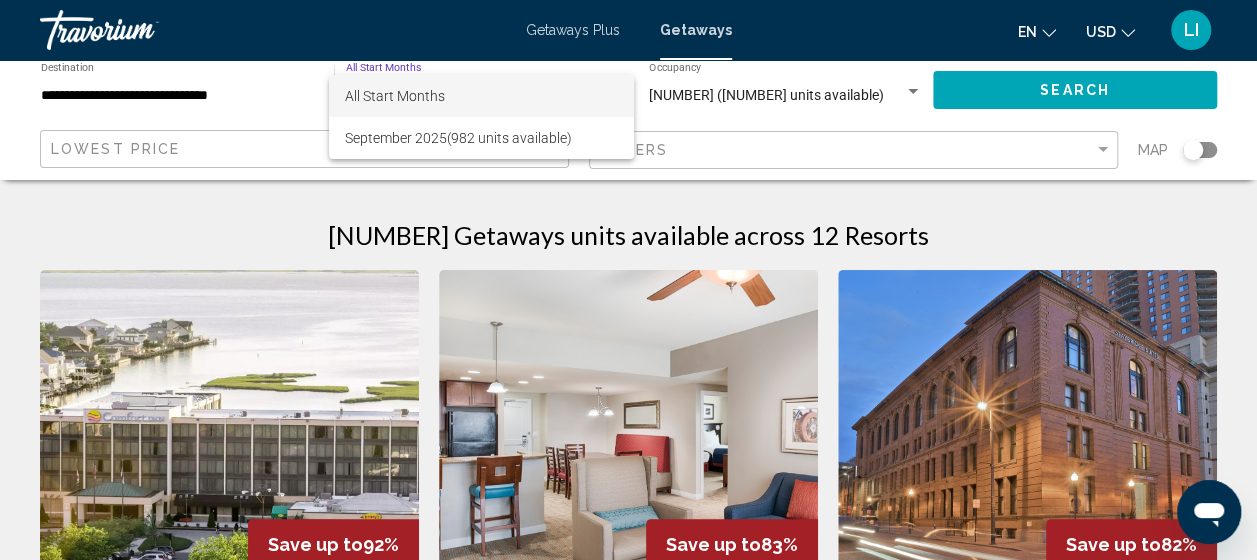 click on "All Start Months" at bounding box center [395, 96] 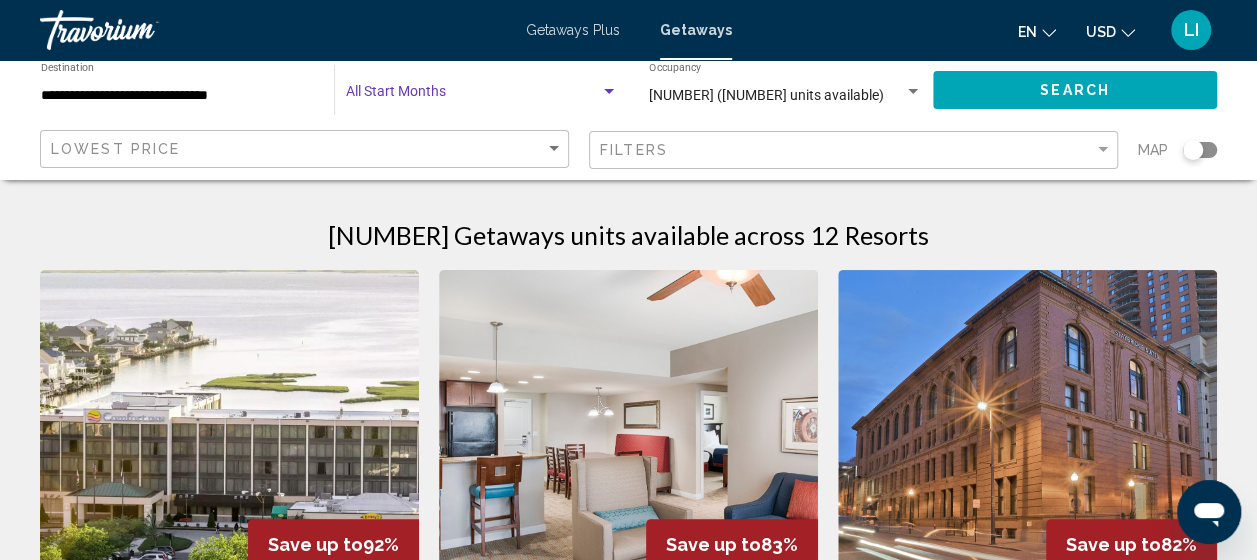 click at bounding box center (473, 96) 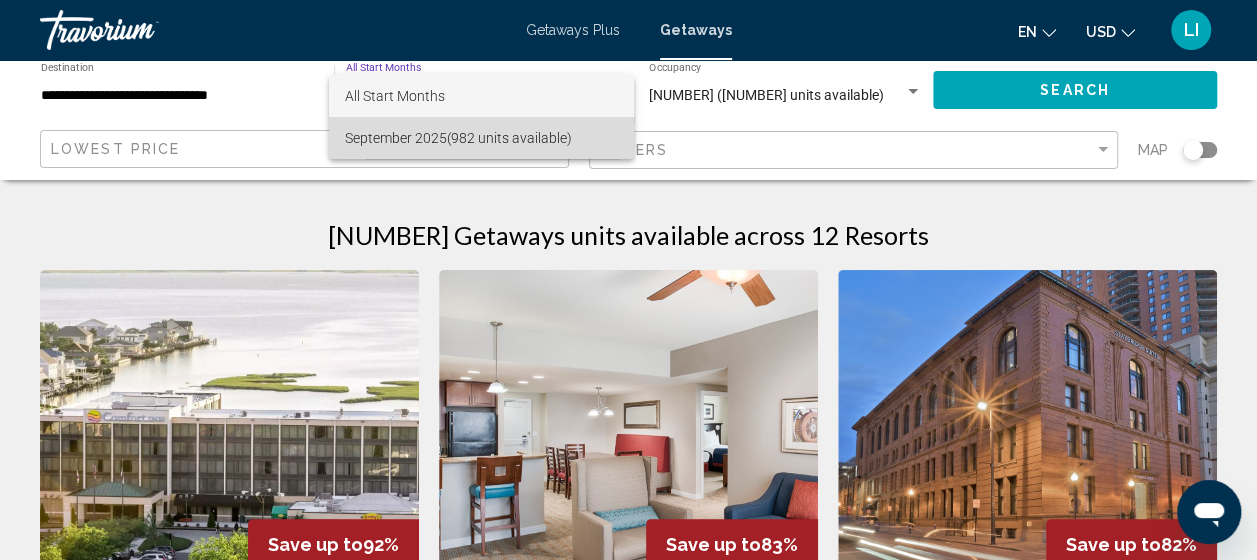 click on "[MONTH] [YEAR] ([NUMBER] units available)" at bounding box center (481, 138) 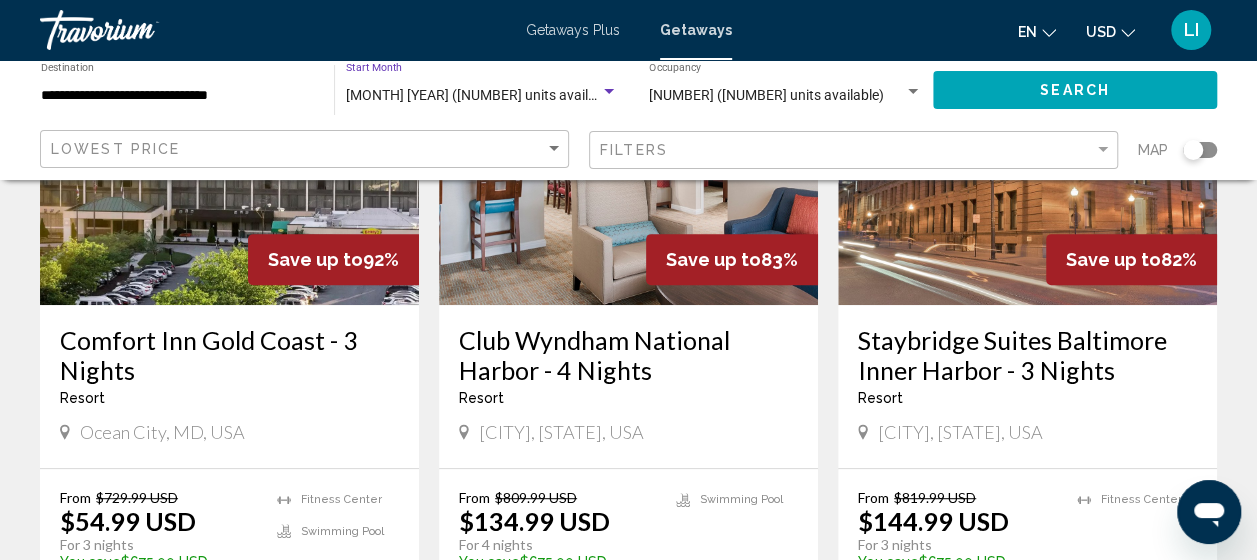 scroll, scrollTop: 400, scrollLeft: 0, axis: vertical 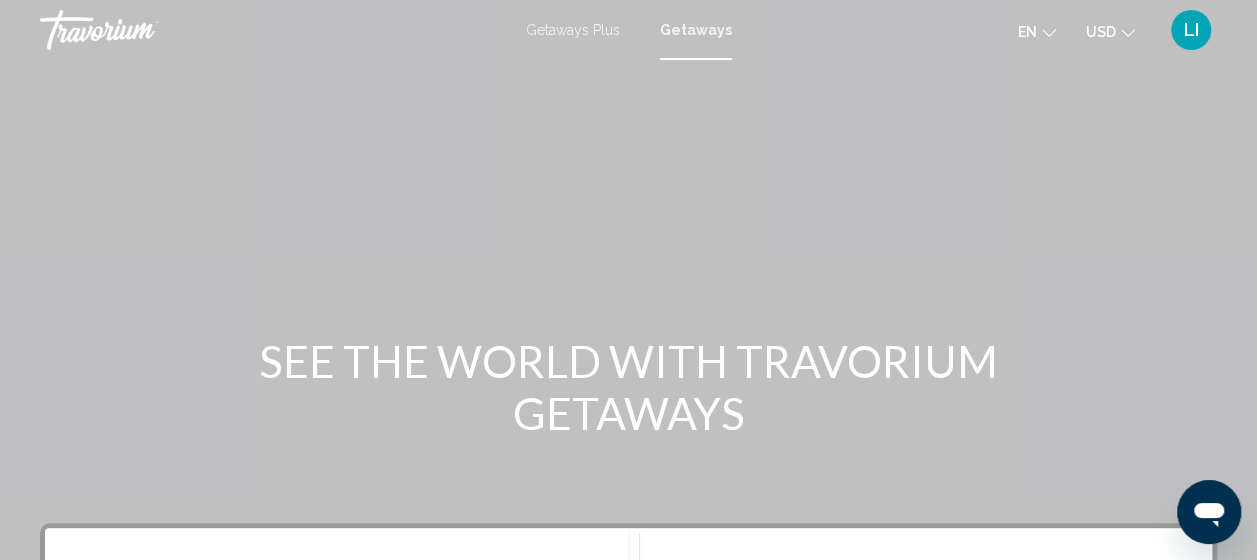 click on "Getaways" at bounding box center [696, 30] 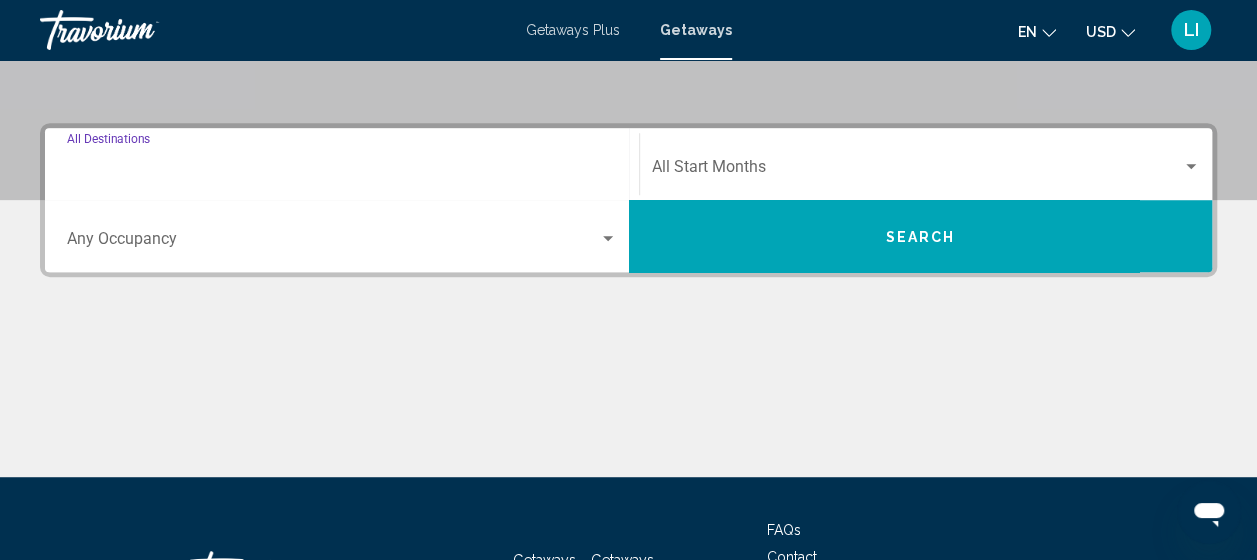 click on "Destination All Destinations" at bounding box center [342, 171] 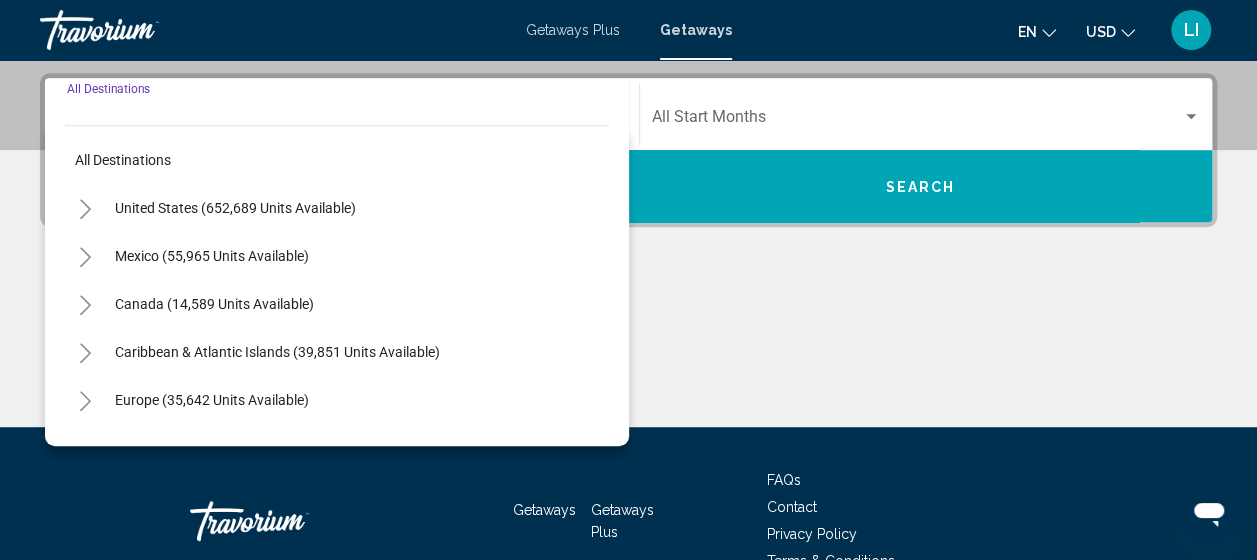 scroll, scrollTop: 458, scrollLeft: 0, axis: vertical 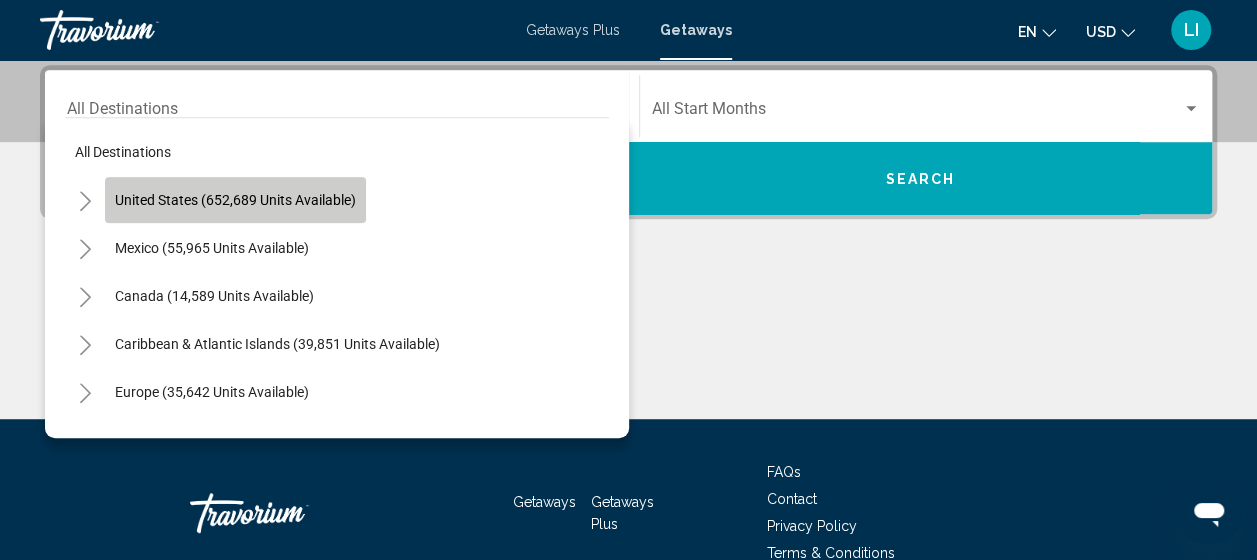 click on "United States (652,689 units available)" 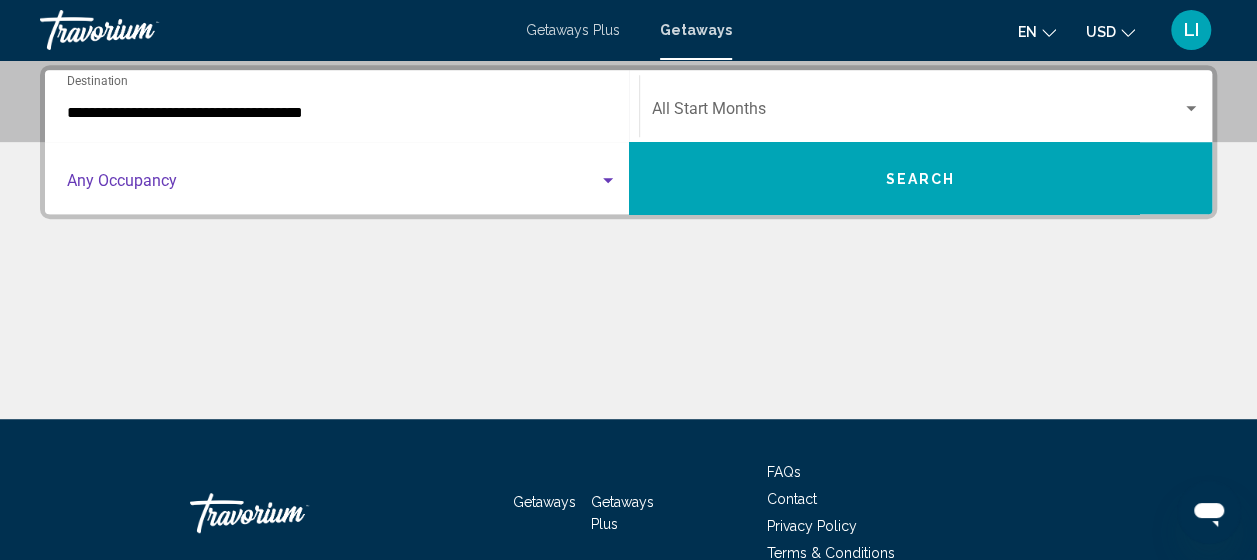 click at bounding box center (333, 185) 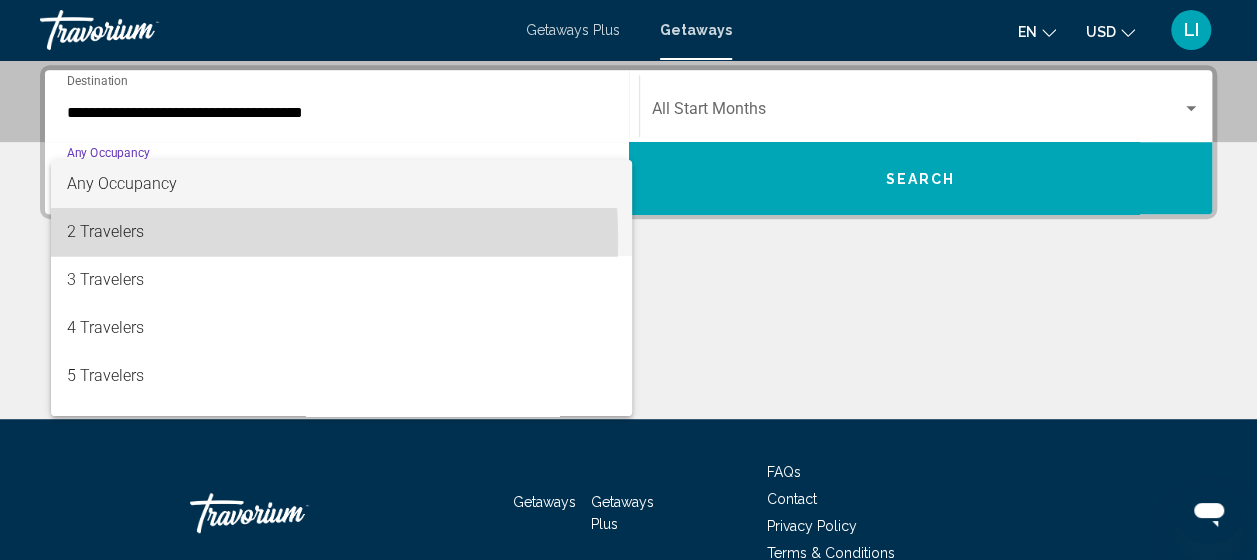 click on "2 Travelers" at bounding box center [342, 232] 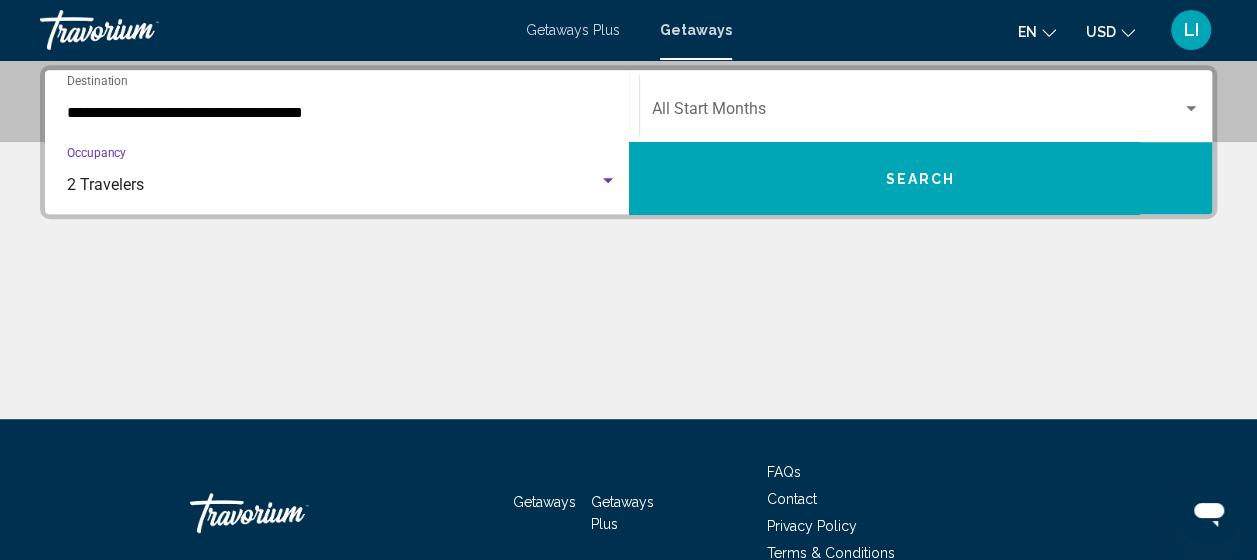click on "Start Month All Start Months" 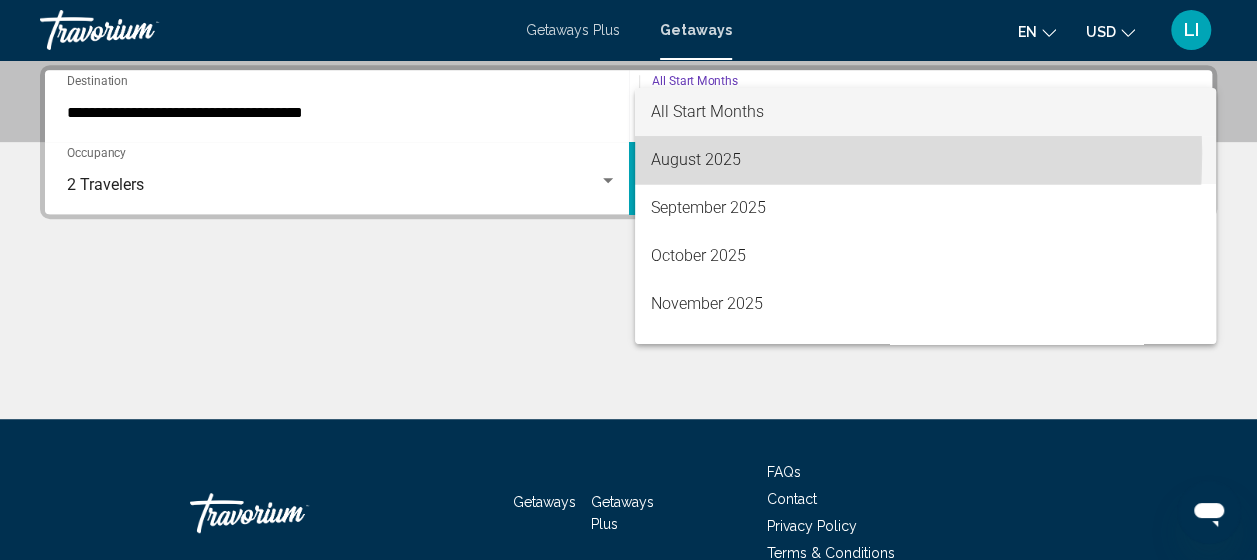 click on "August 2025" at bounding box center [925, 160] 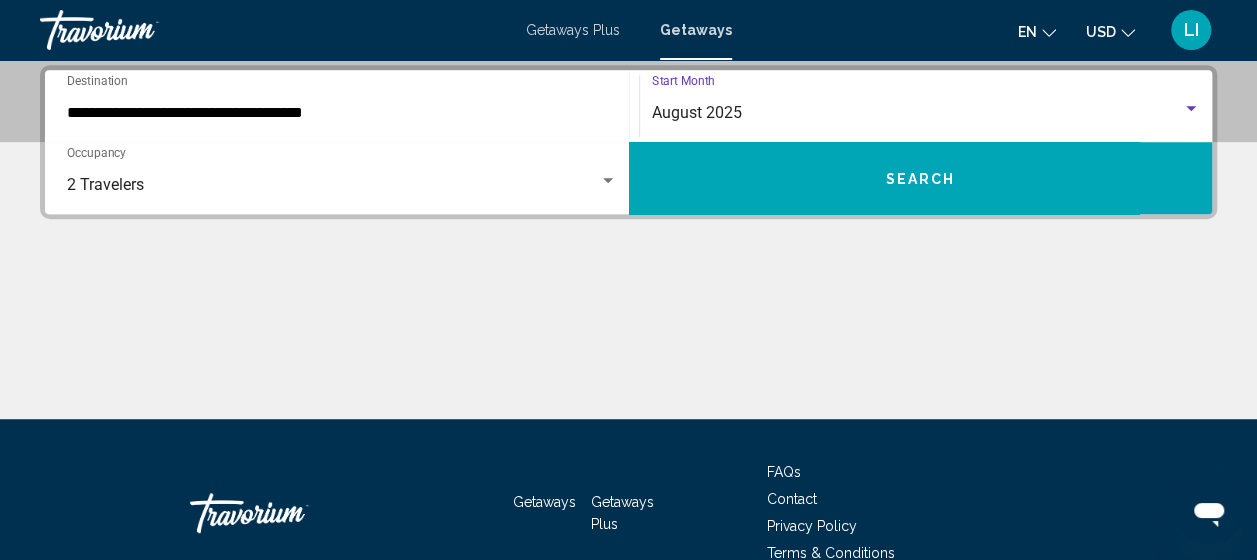 click on "Search" at bounding box center [921, 178] 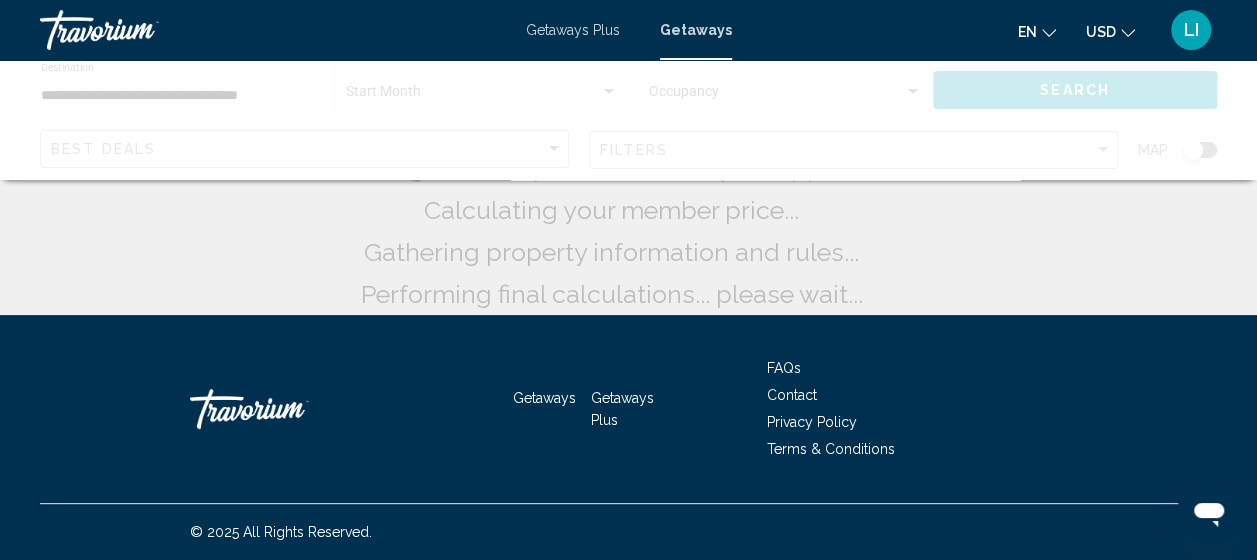 scroll, scrollTop: 0, scrollLeft: 0, axis: both 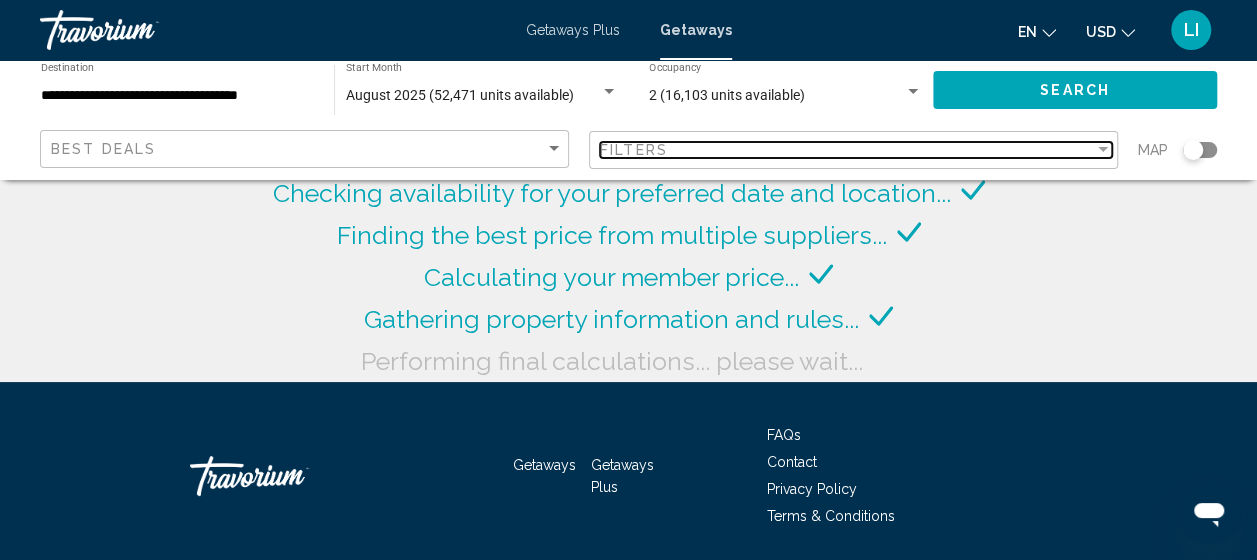 click at bounding box center (1103, 149) 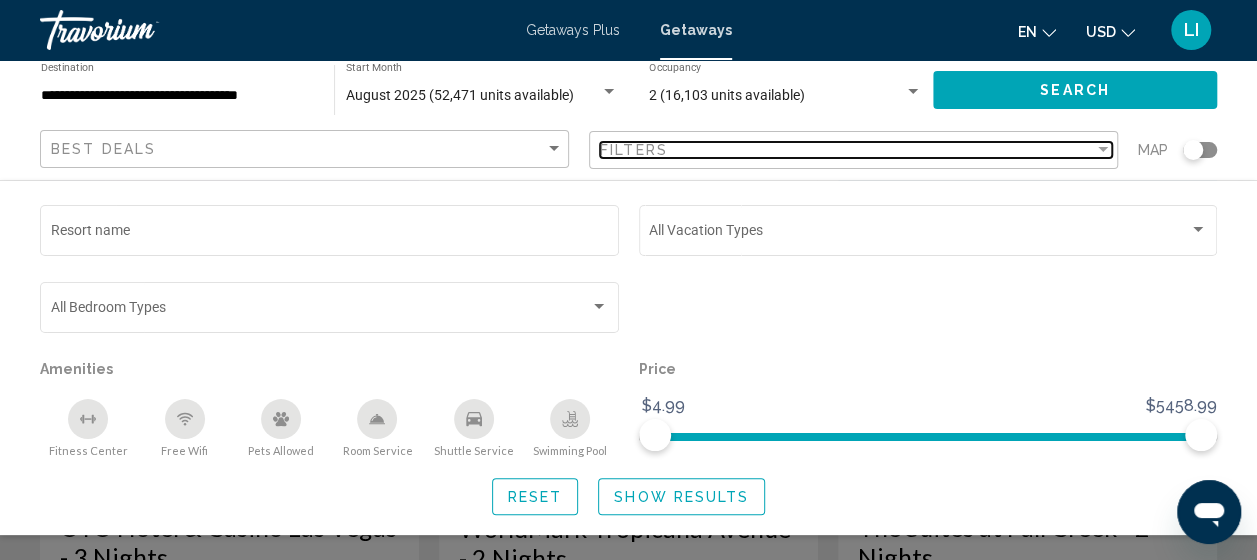 scroll, scrollTop: 116, scrollLeft: 0, axis: vertical 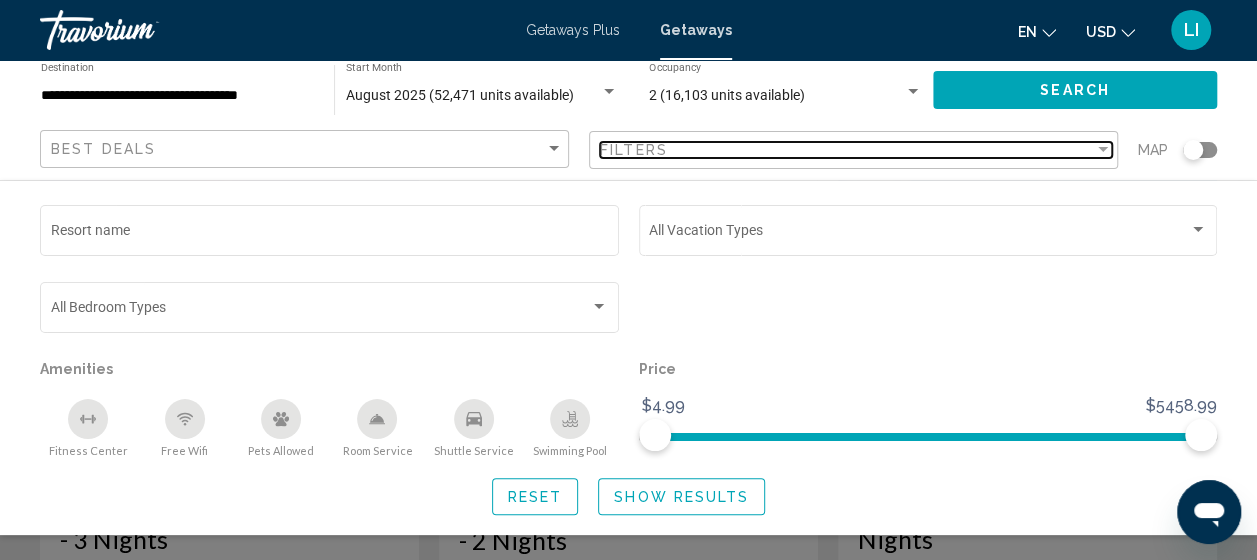 click at bounding box center (1103, 149) 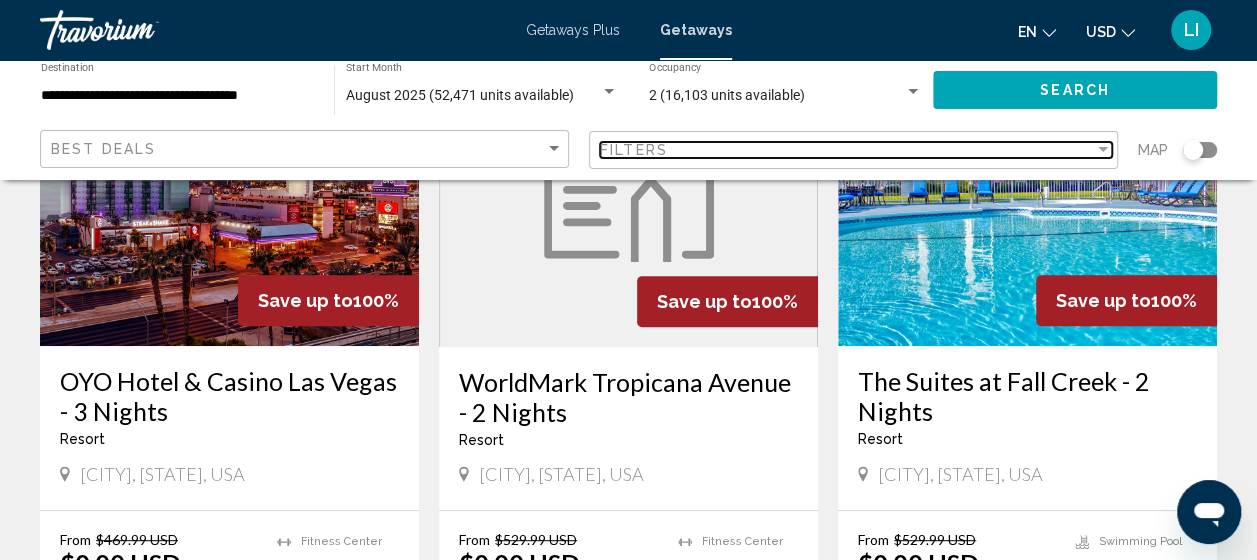 scroll, scrollTop: 316, scrollLeft: 0, axis: vertical 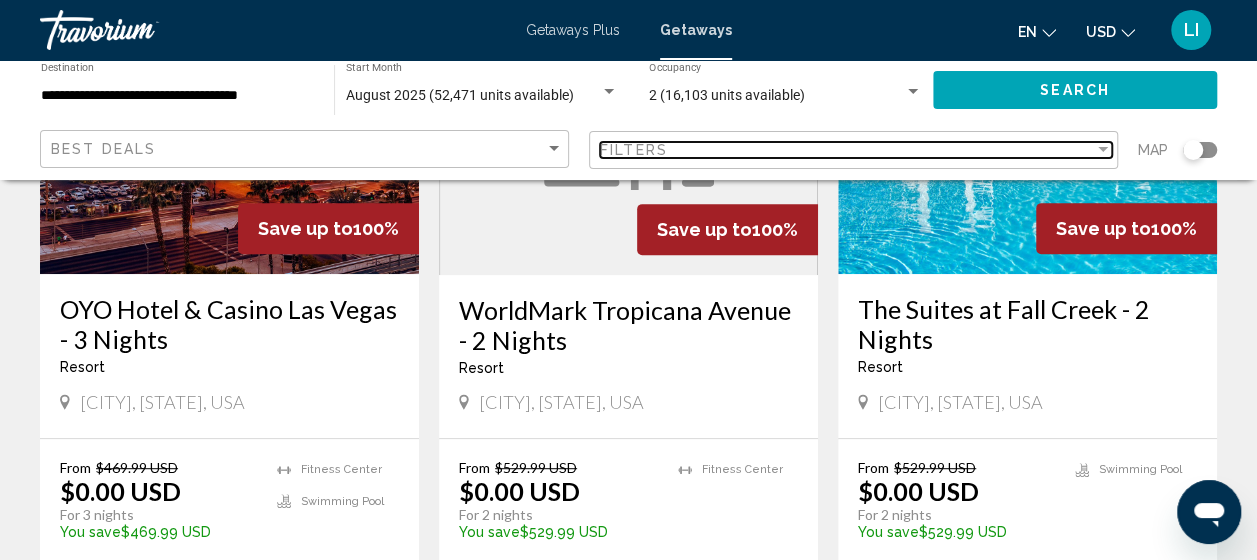 click at bounding box center [1103, 150] 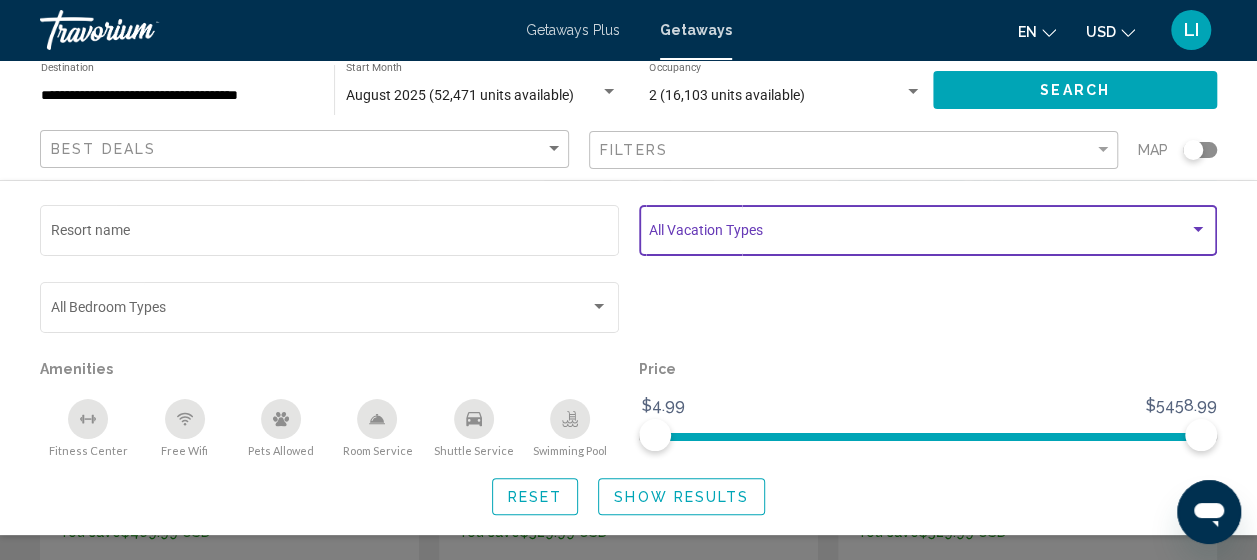 click at bounding box center (1198, 229) 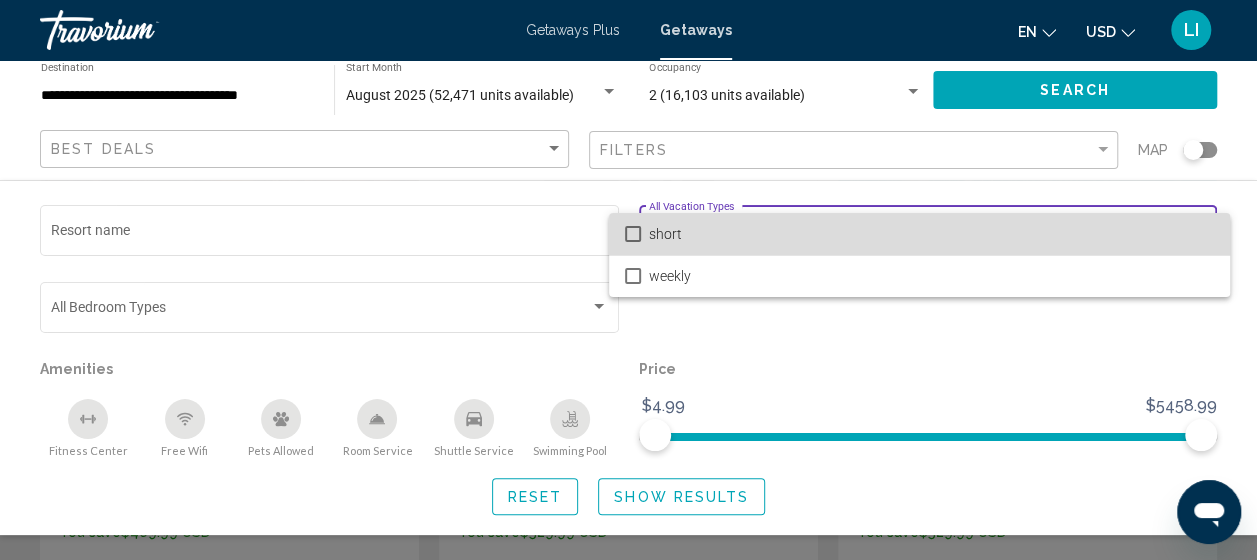click at bounding box center [633, 234] 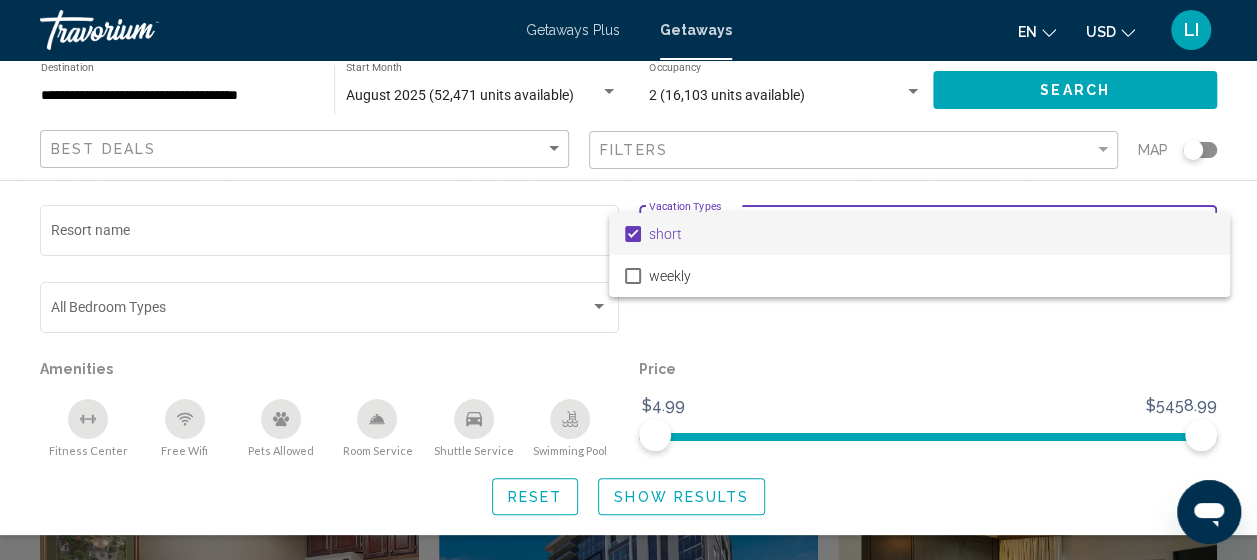 scroll, scrollTop: 616, scrollLeft: 0, axis: vertical 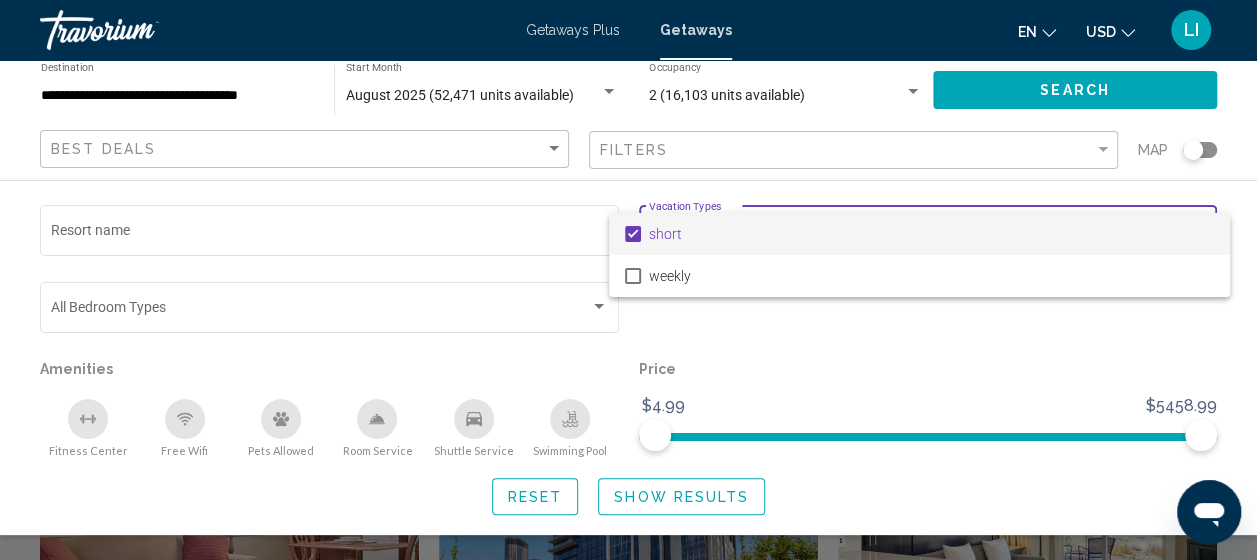 click at bounding box center [628, 280] 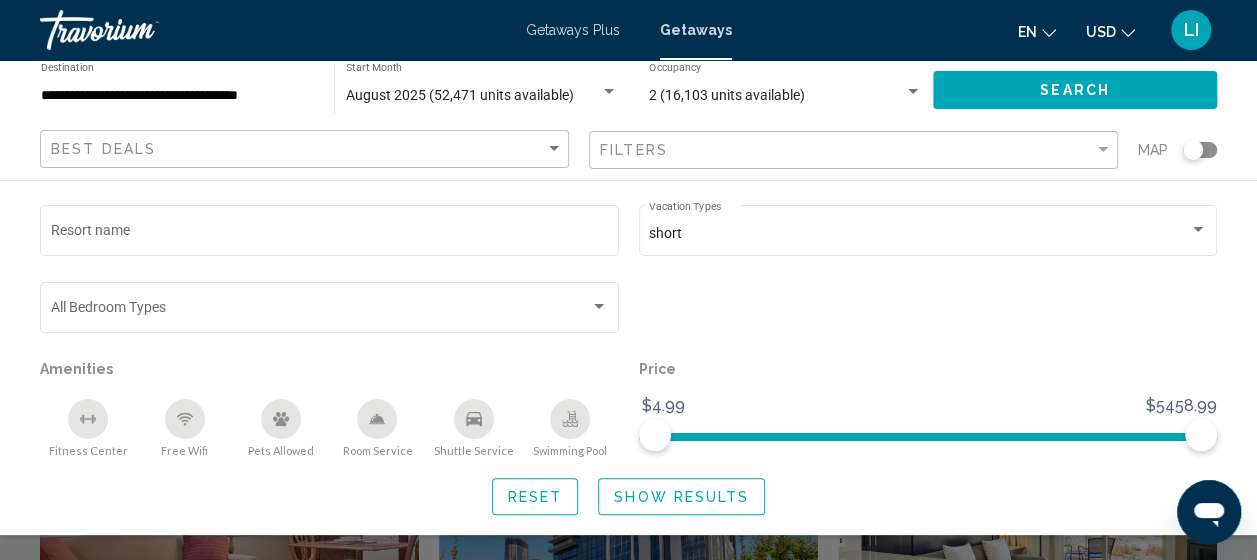 click on "Show Results" 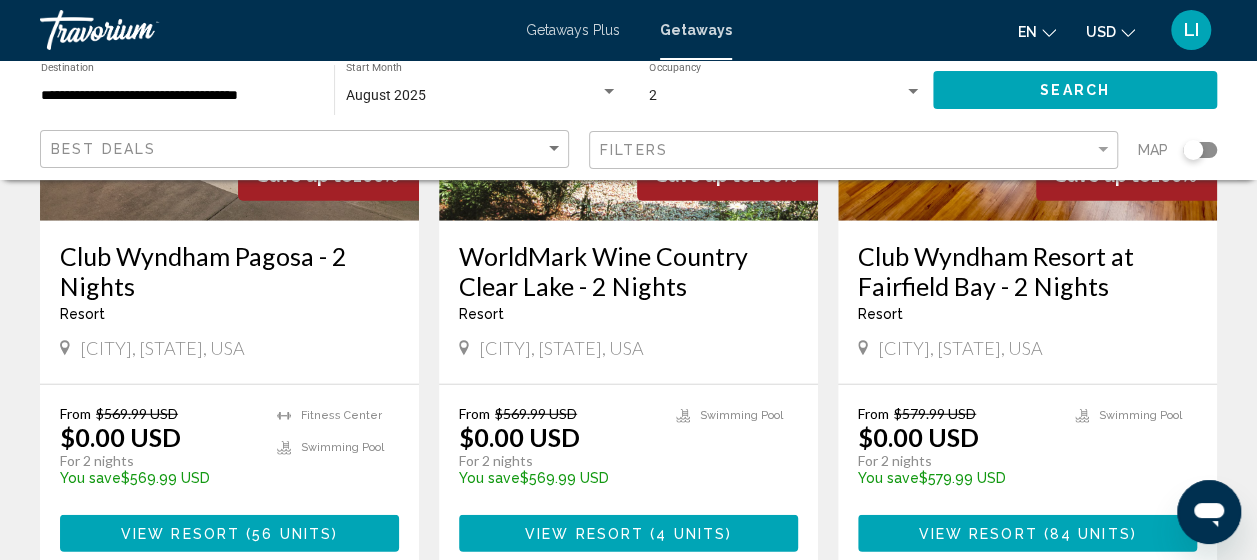 scroll, scrollTop: 2600, scrollLeft: 0, axis: vertical 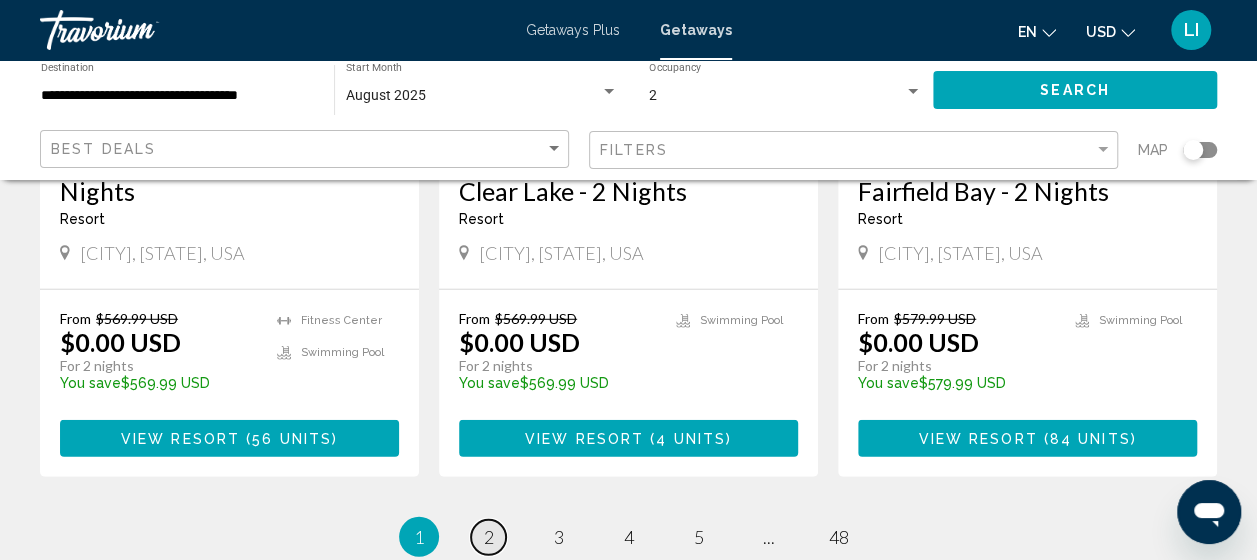 click on "2" at bounding box center [489, 537] 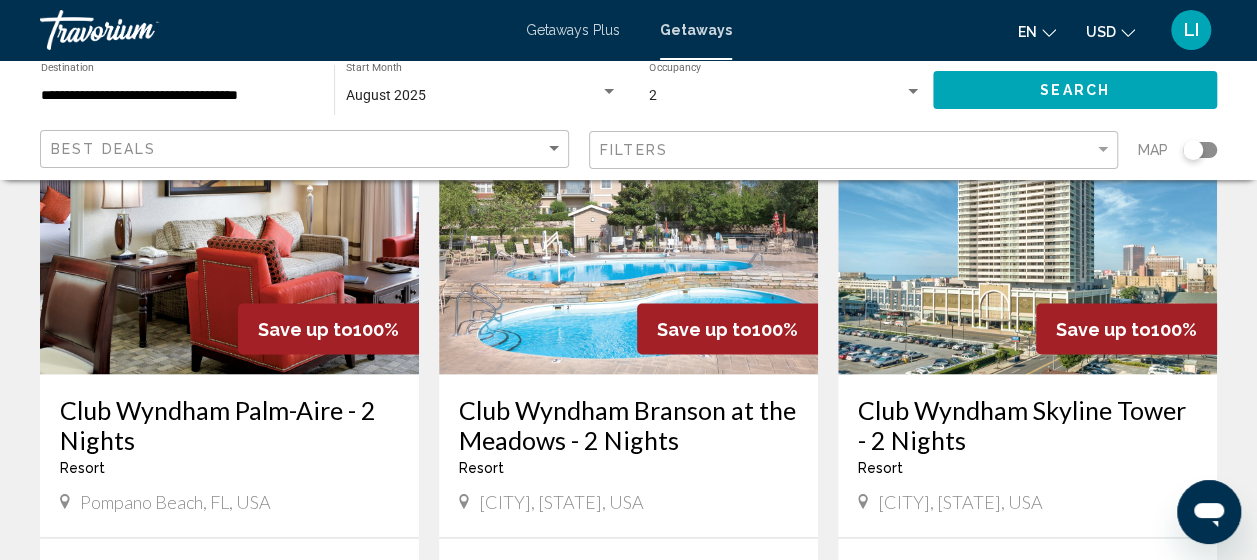 scroll, scrollTop: 1700, scrollLeft: 0, axis: vertical 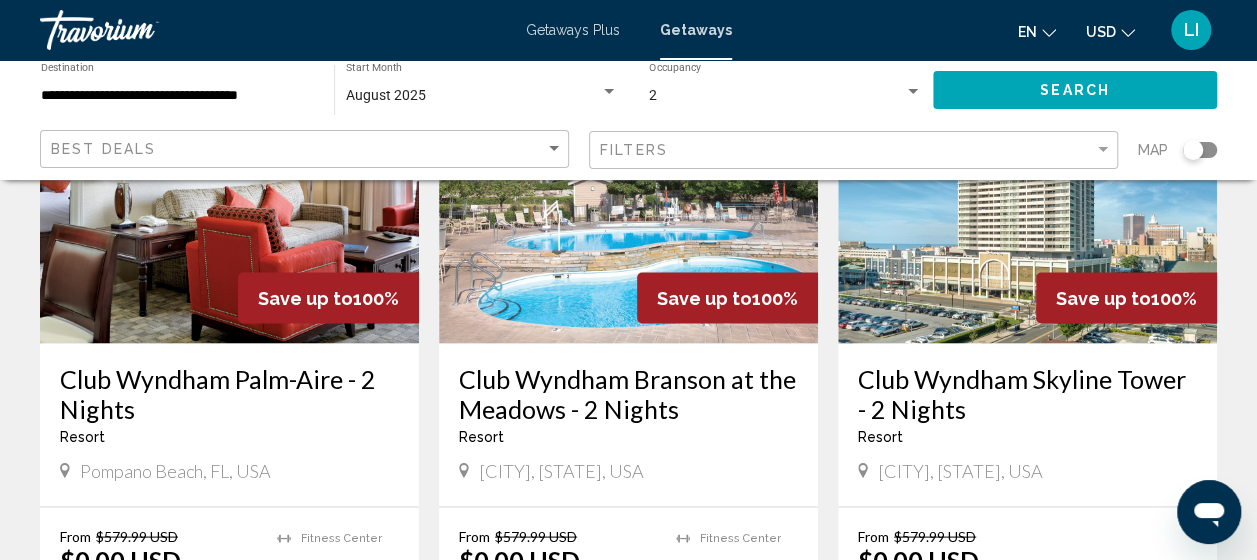 click on "Club Wyndham Skyline Tower - 2 Nights" at bounding box center [1027, 393] 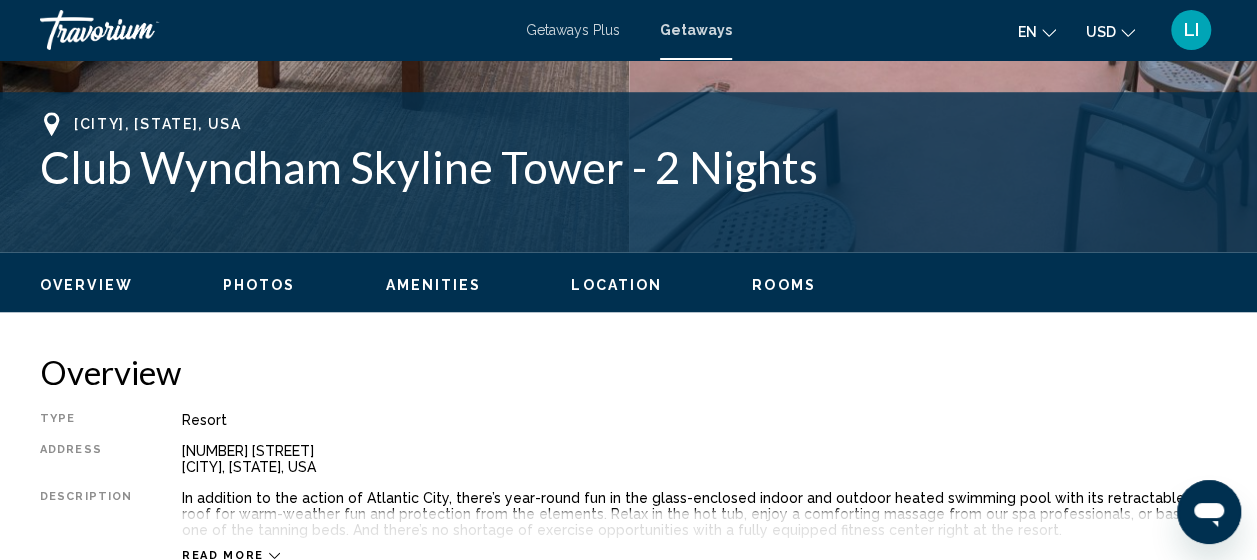 scroll, scrollTop: 855, scrollLeft: 0, axis: vertical 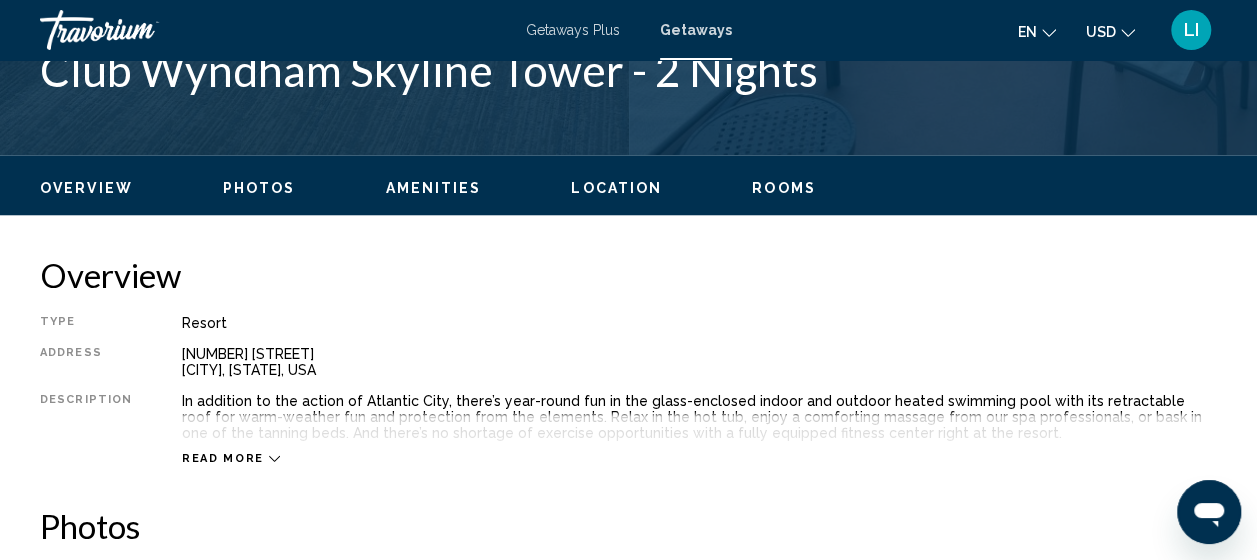 click on "Read more" at bounding box center [223, 458] 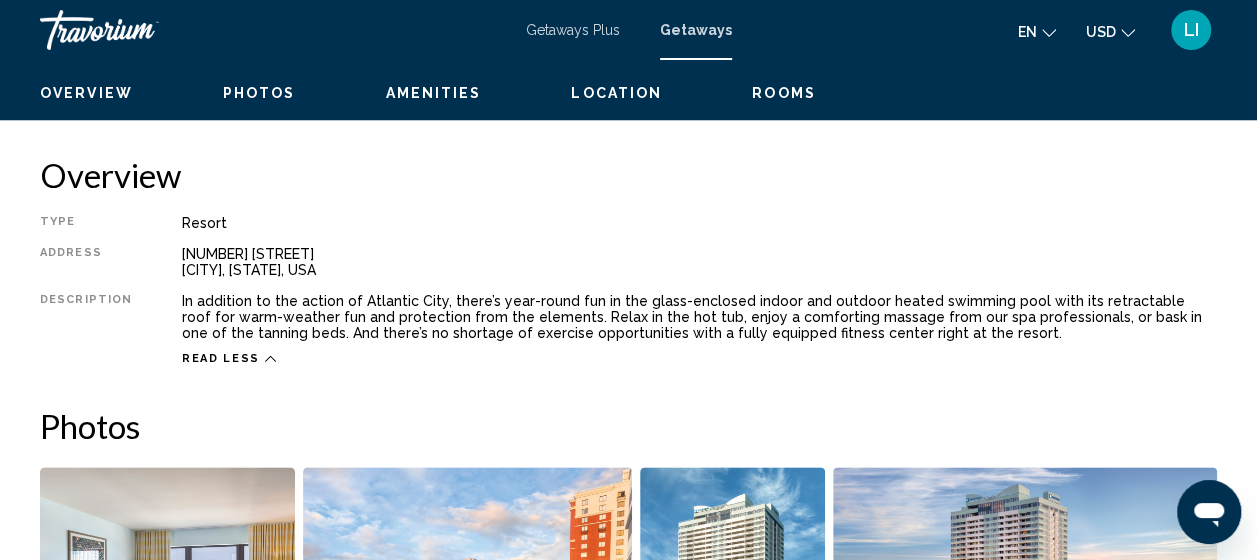 scroll, scrollTop: 855, scrollLeft: 0, axis: vertical 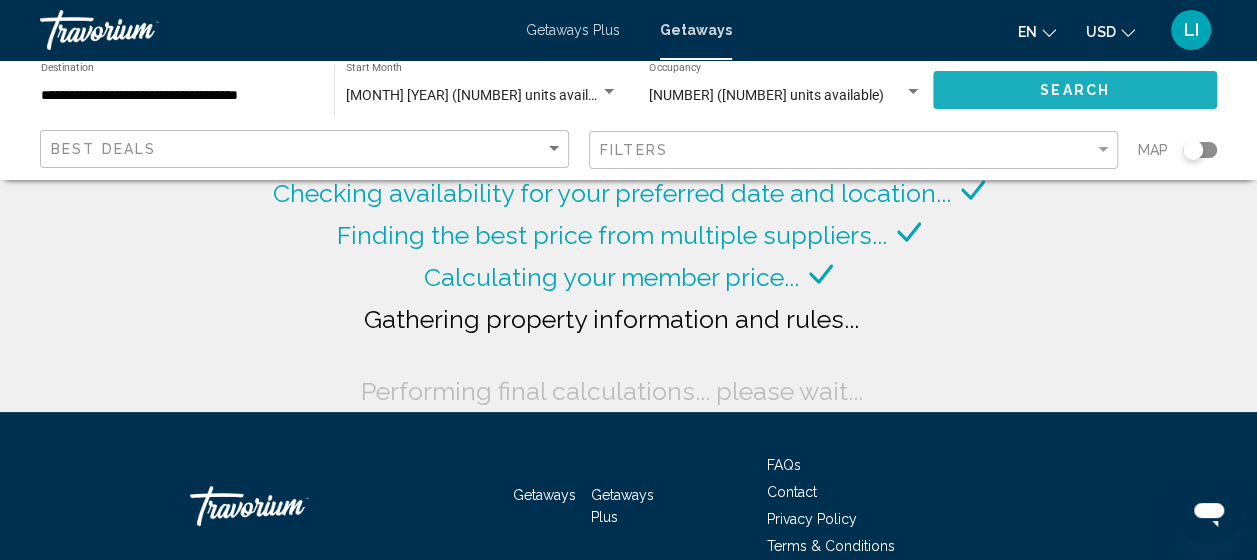 click on "Search" 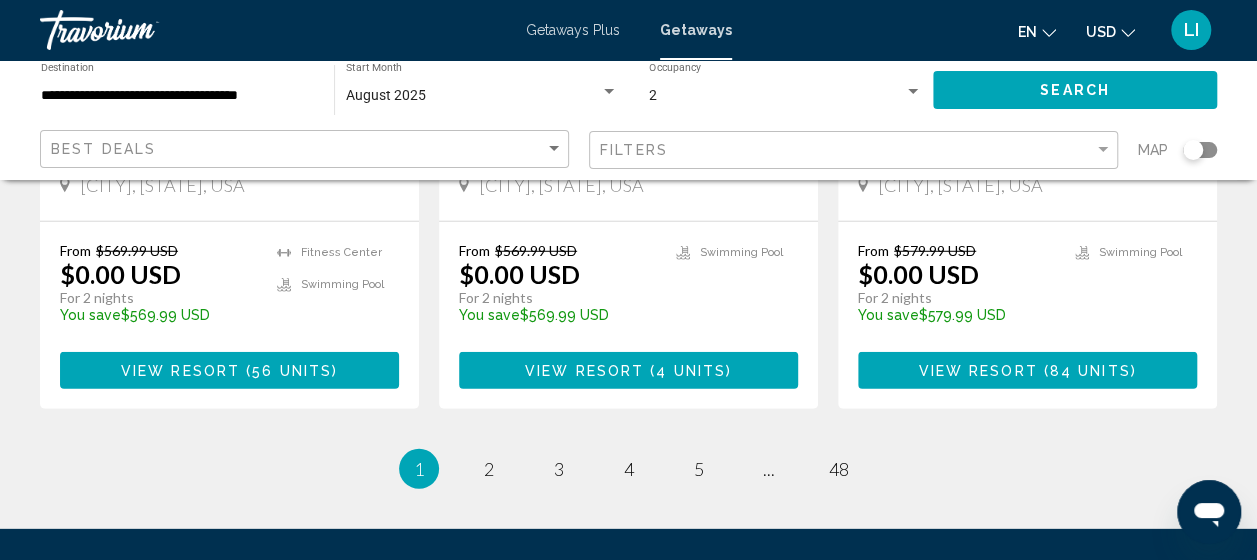 scroll, scrollTop: 2700, scrollLeft: 0, axis: vertical 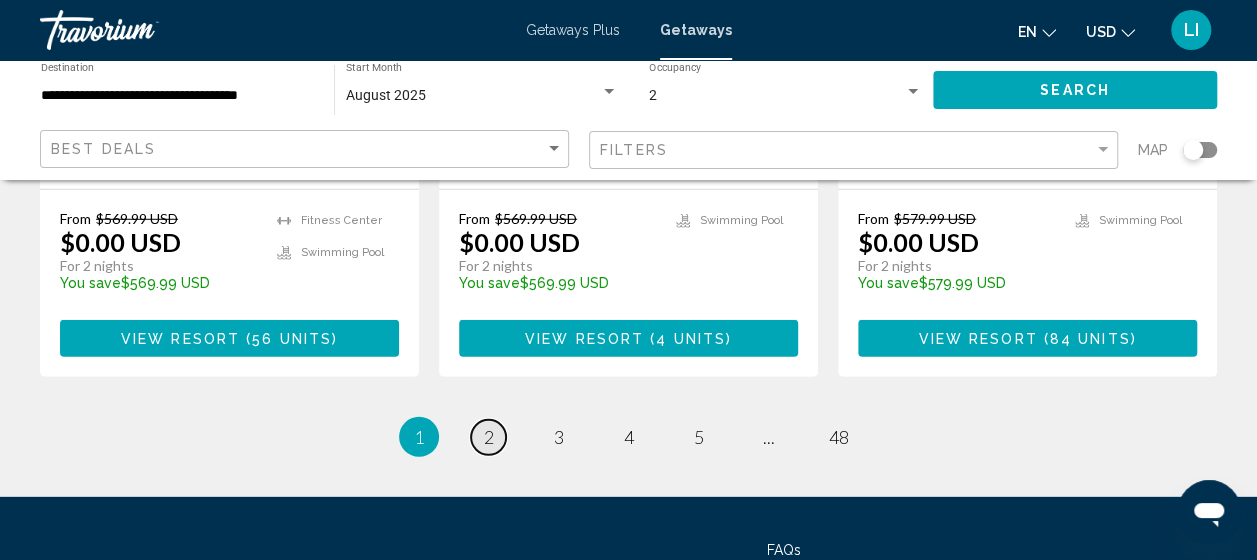 click on "page  2" at bounding box center [488, 437] 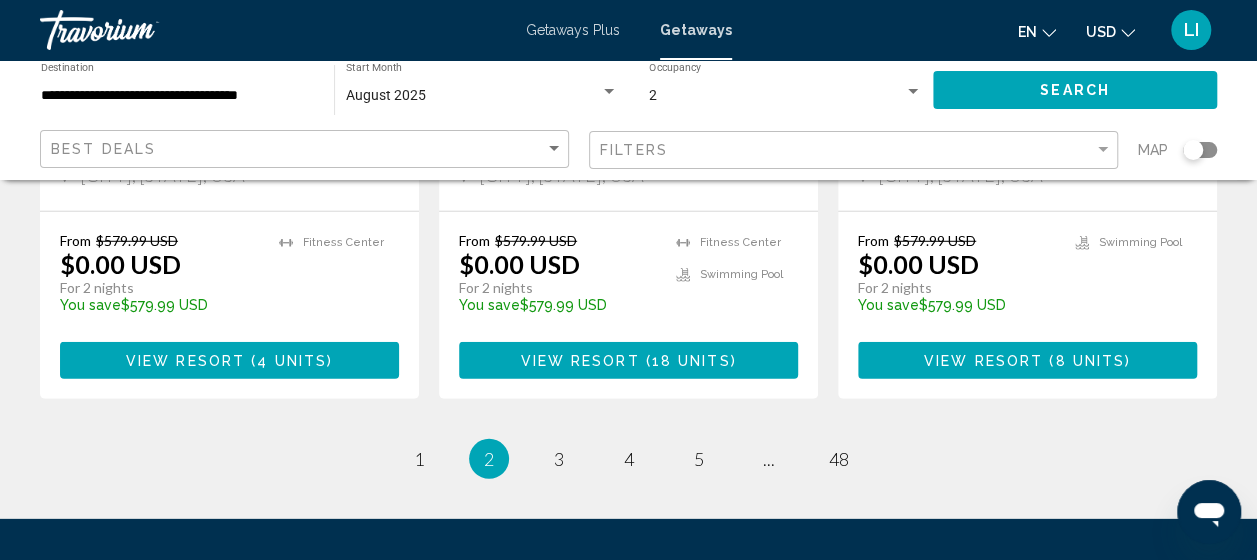 scroll, scrollTop: 2800, scrollLeft: 0, axis: vertical 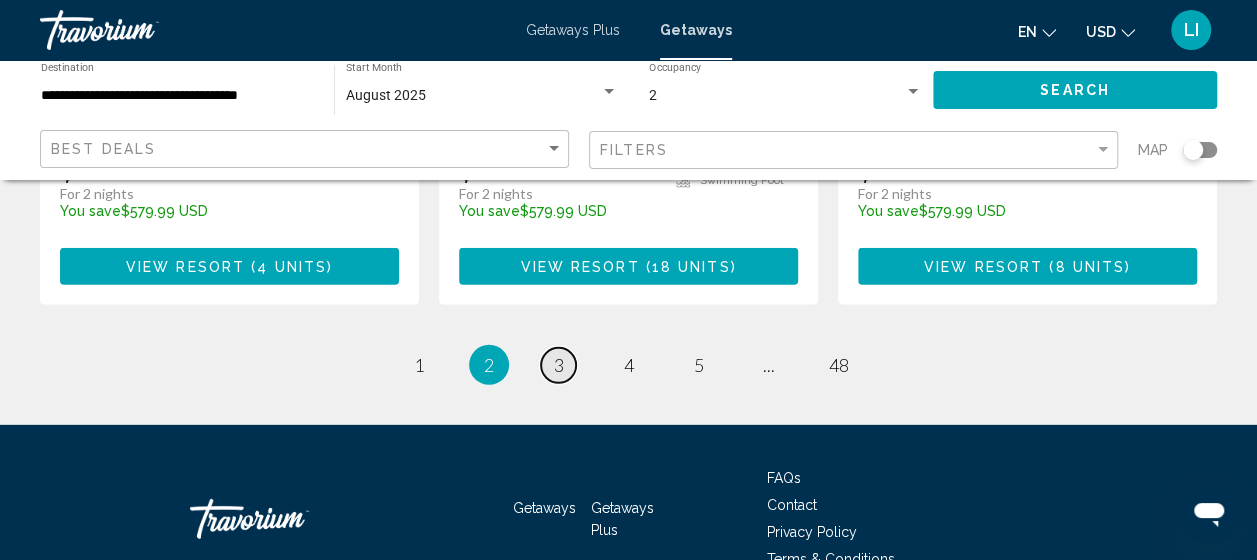 click on "3" at bounding box center (559, 365) 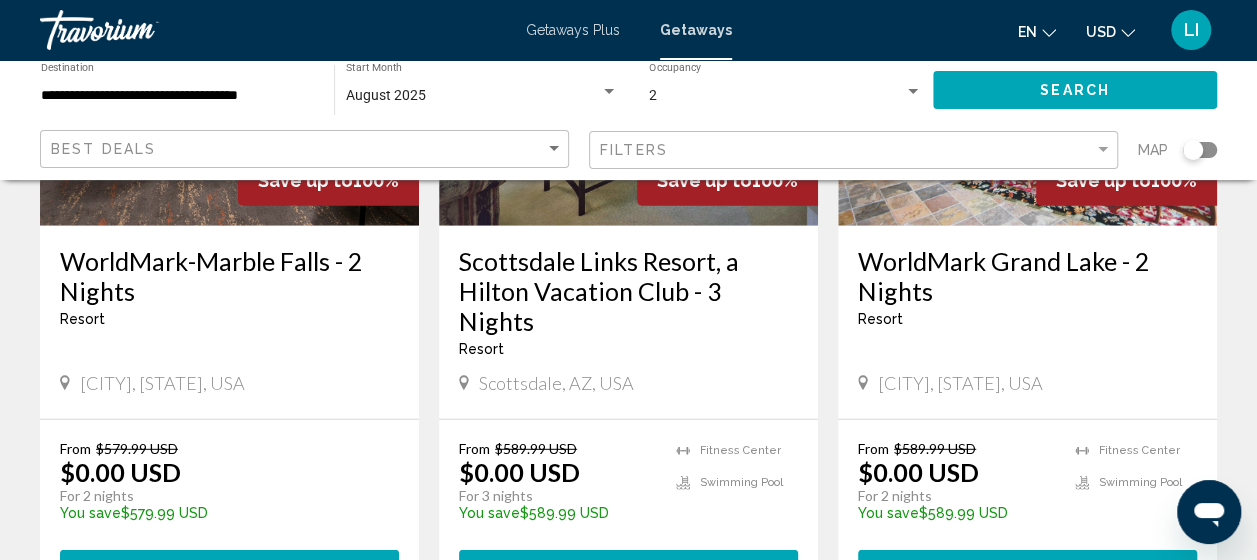 scroll, scrollTop: 2600, scrollLeft: 0, axis: vertical 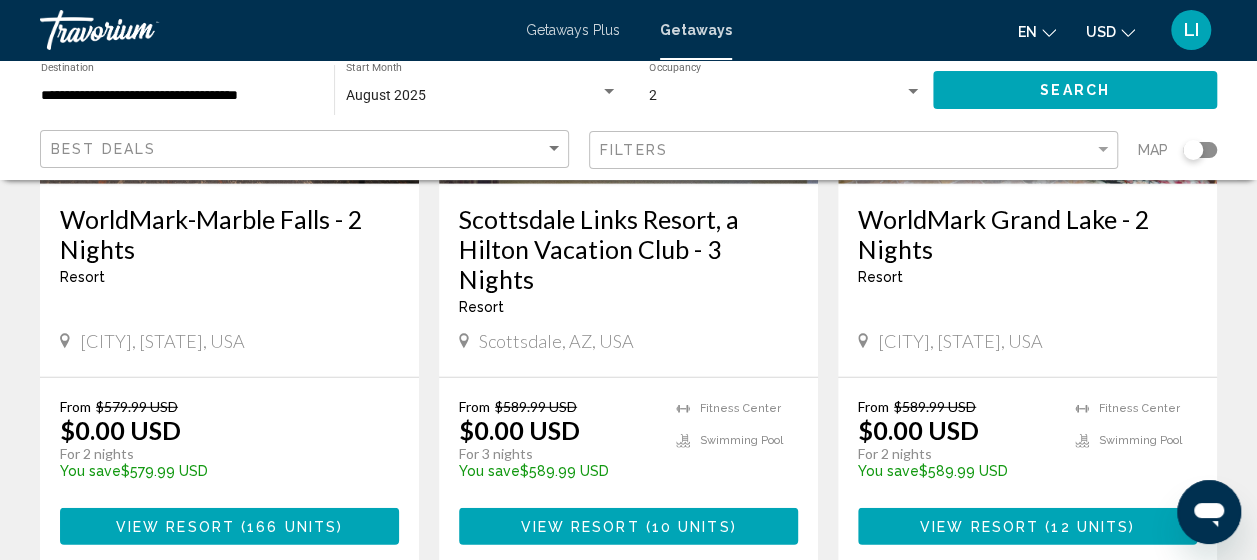 click on "page  4" at bounding box center [628, 625] 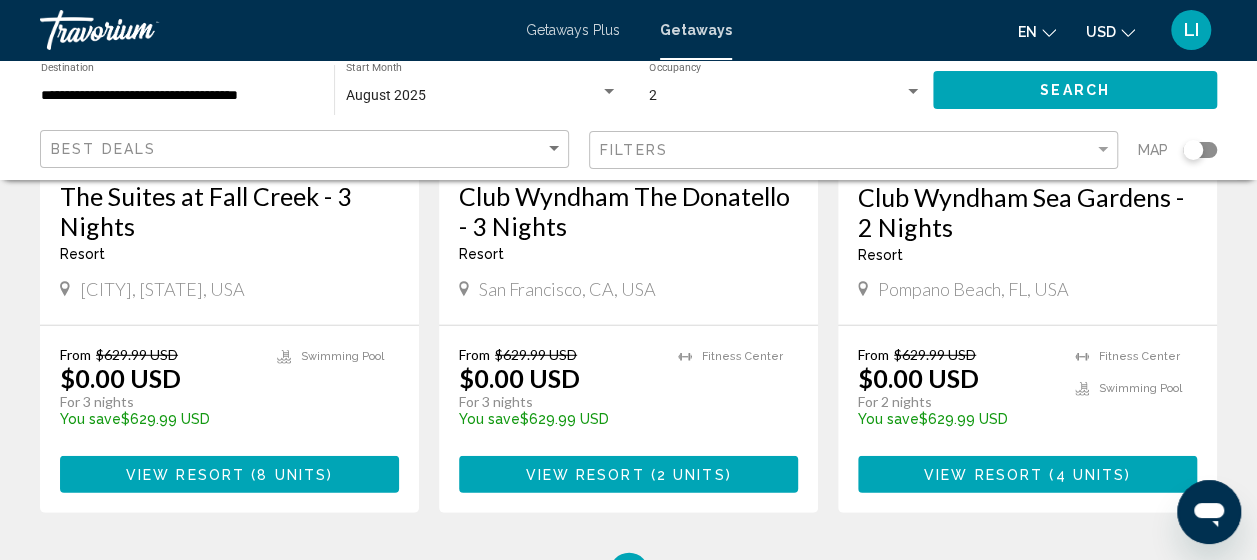 scroll, scrollTop: 2700, scrollLeft: 0, axis: vertical 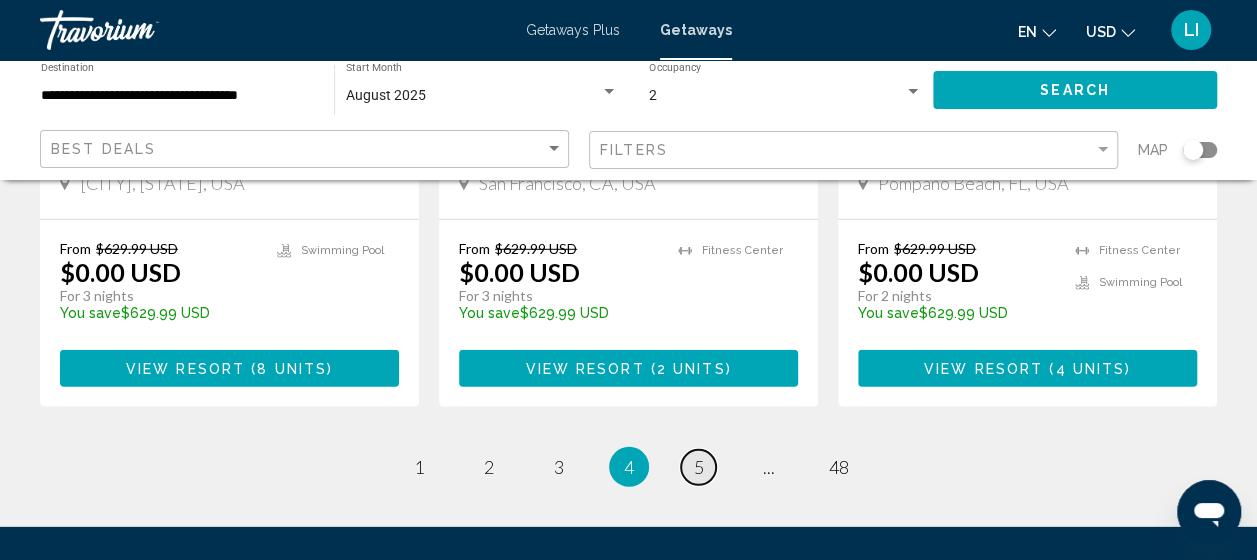 click on "5" at bounding box center (699, 467) 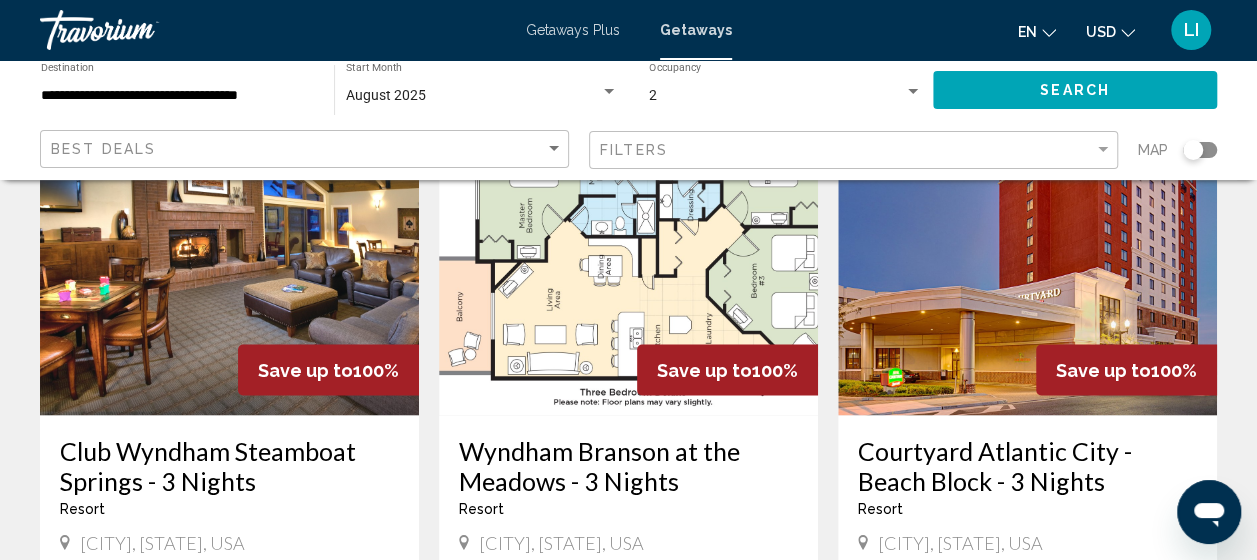 scroll, scrollTop: 1700, scrollLeft: 0, axis: vertical 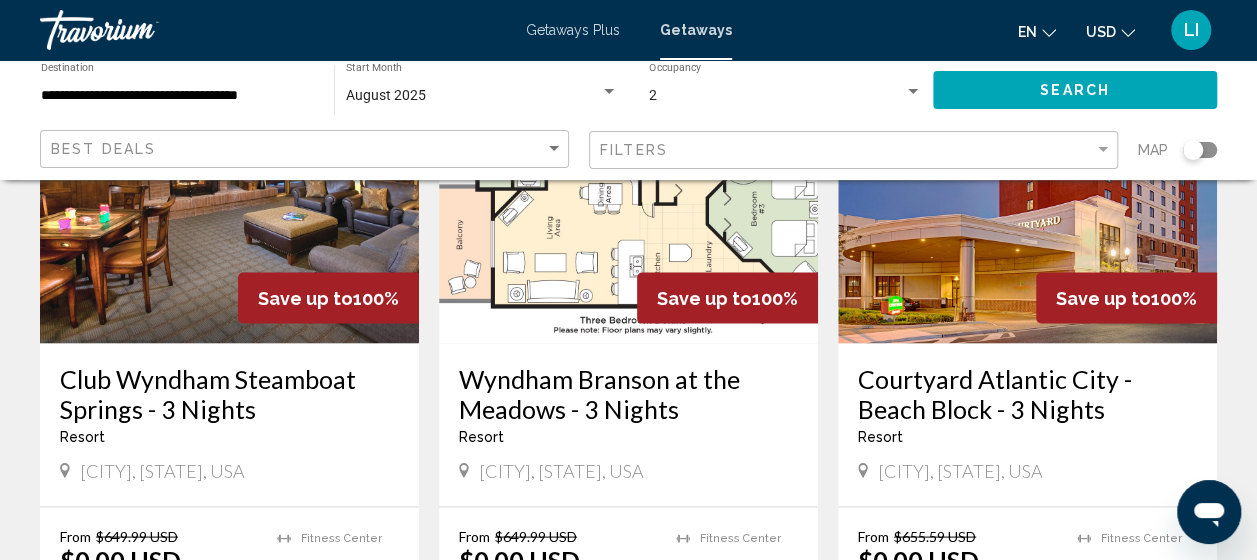 click on "Courtyard Atlantic City - Beach Block - 3 Nights" at bounding box center [1027, 393] 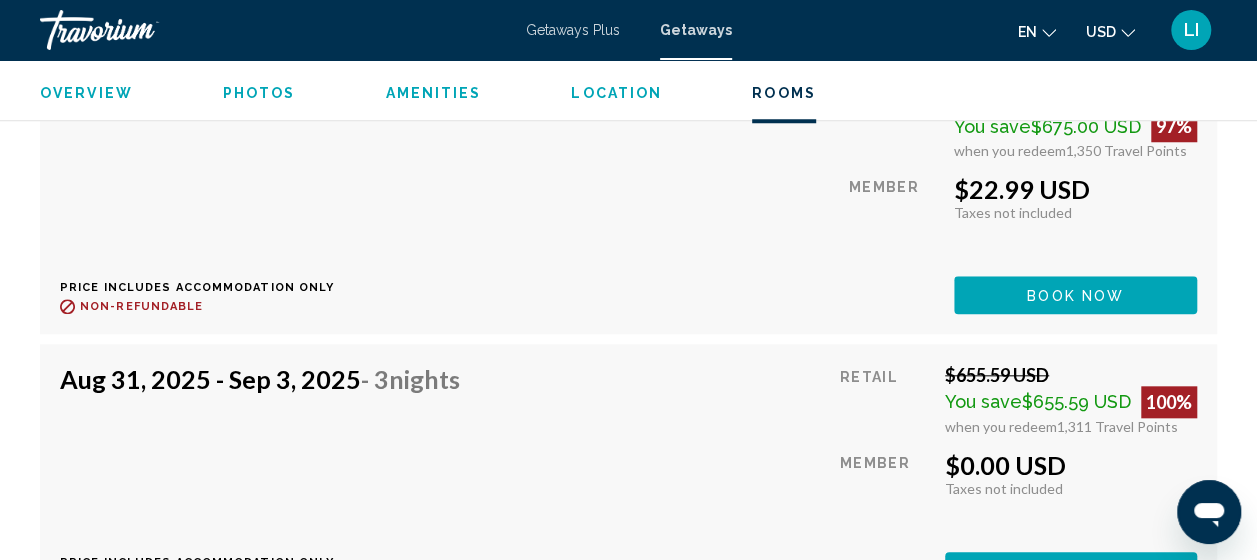 scroll, scrollTop: 4655, scrollLeft: 0, axis: vertical 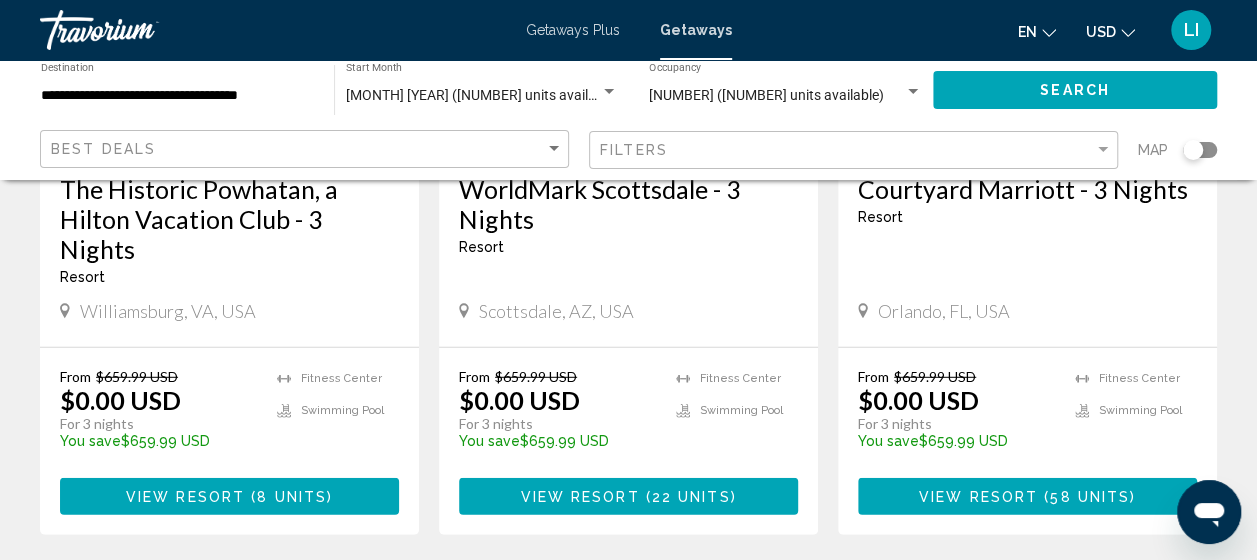 click on "6" at bounding box center [699, 595] 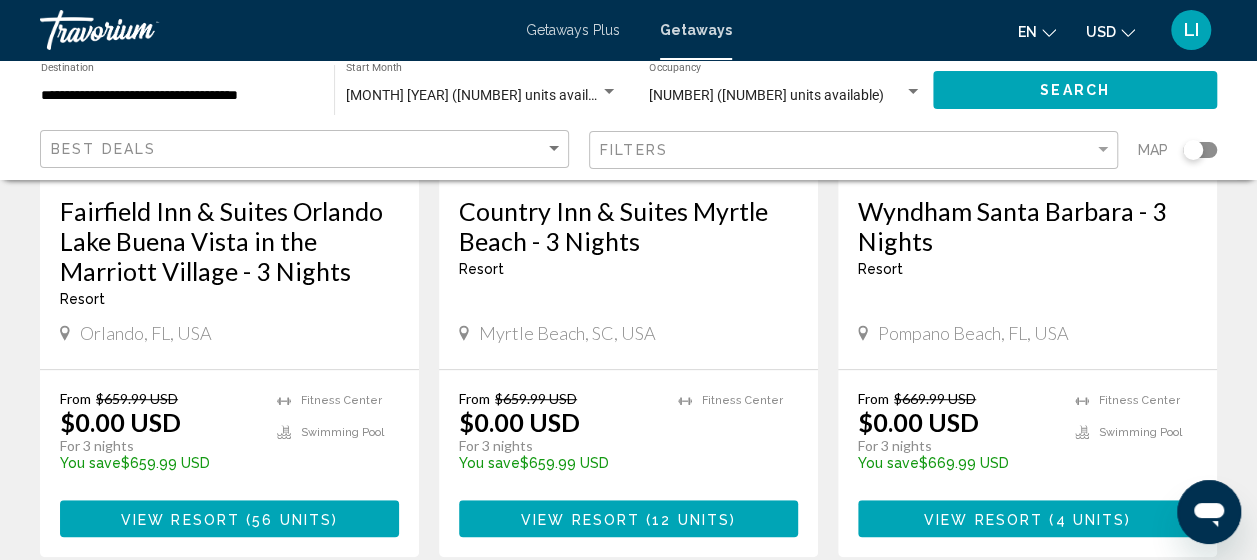 scroll, scrollTop: 500, scrollLeft: 0, axis: vertical 